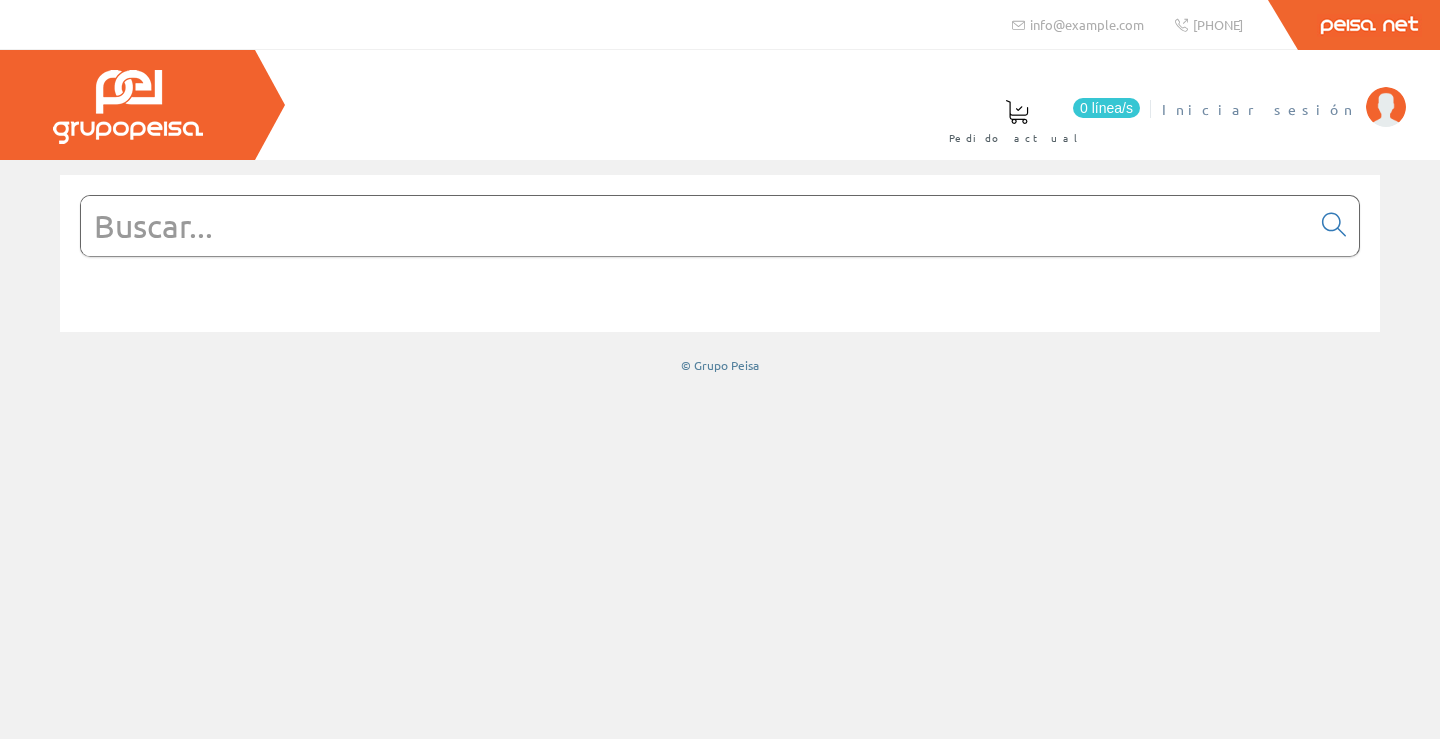 scroll, scrollTop: 0, scrollLeft: 0, axis: both 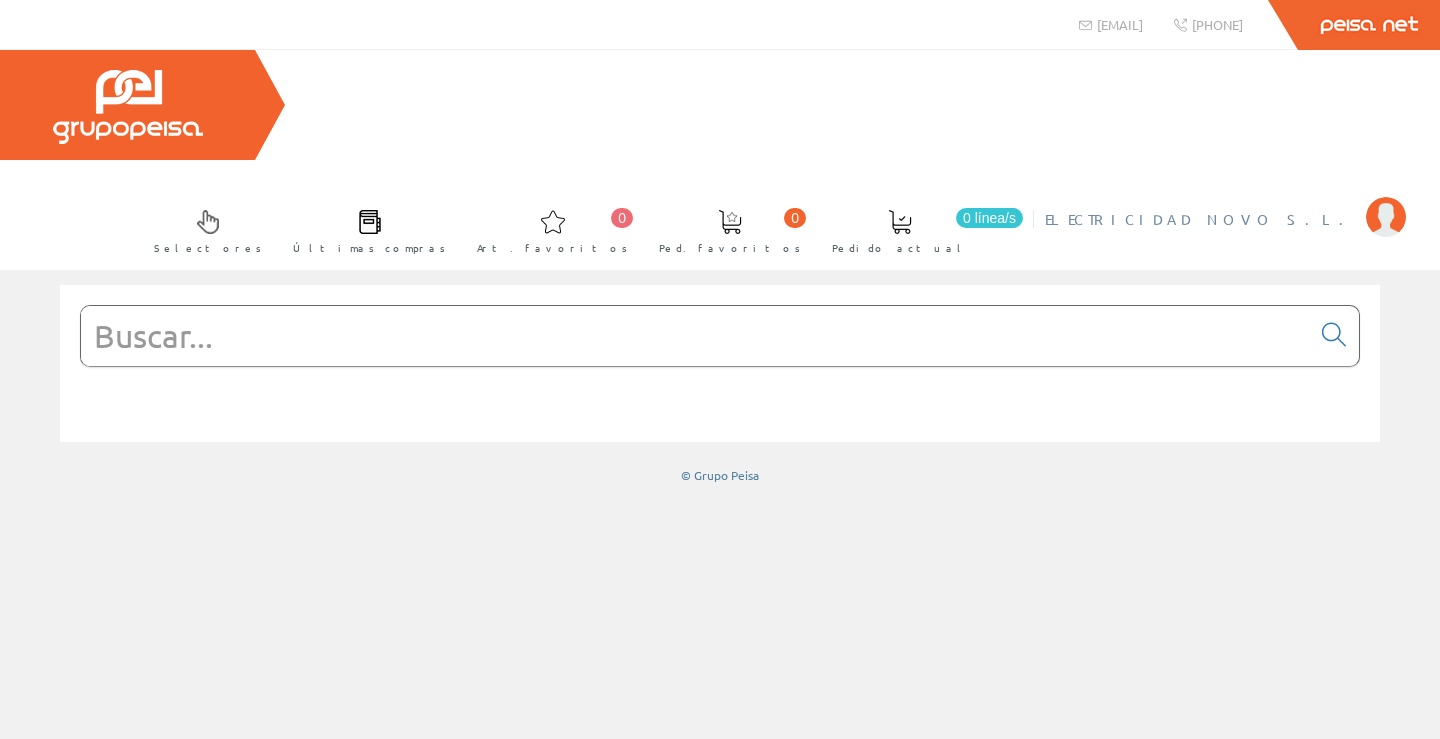 drag, startPoint x: 1274, startPoint y: 81, endPoint x: 1270, endPoint y: 91, distance: 10.770329 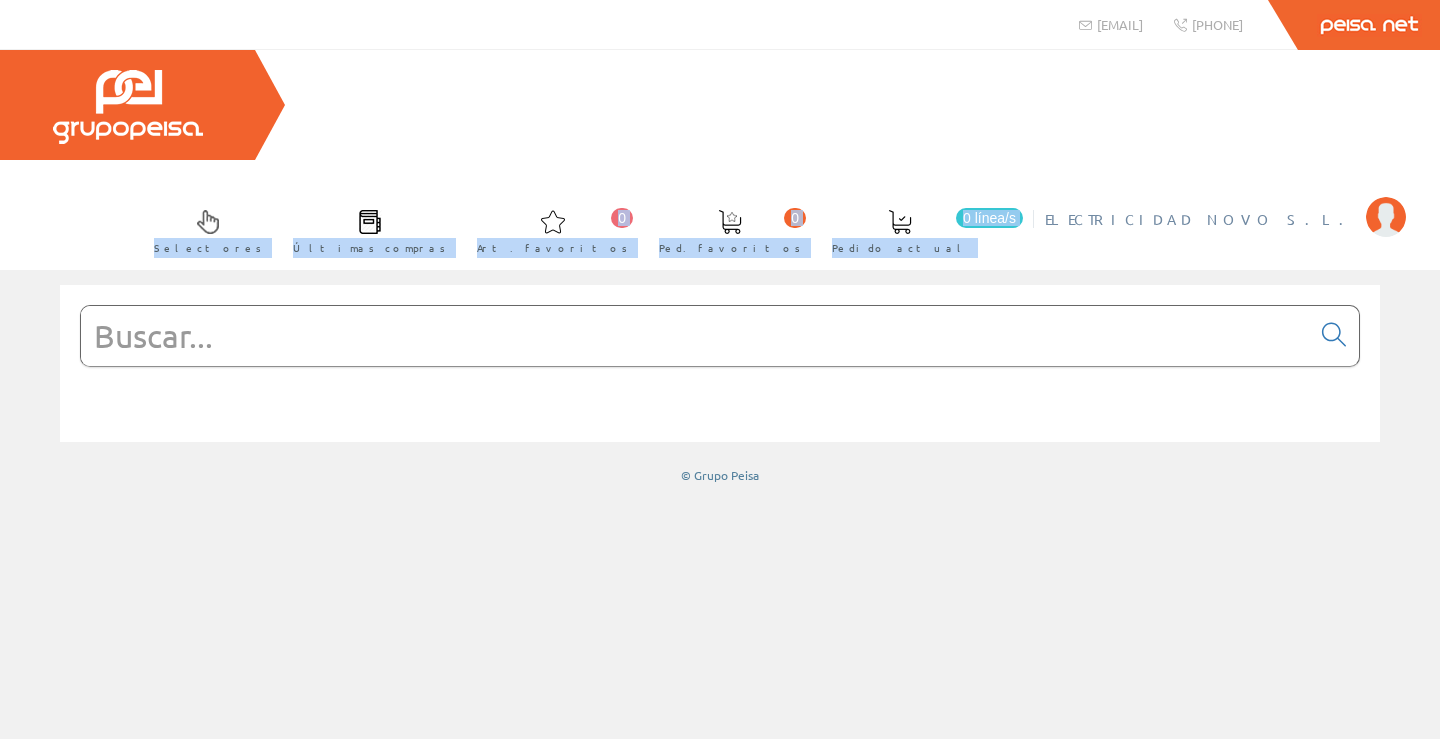 click on "ELECTRICIDAD NOVO S.L." at bounding box center (1200, 219) 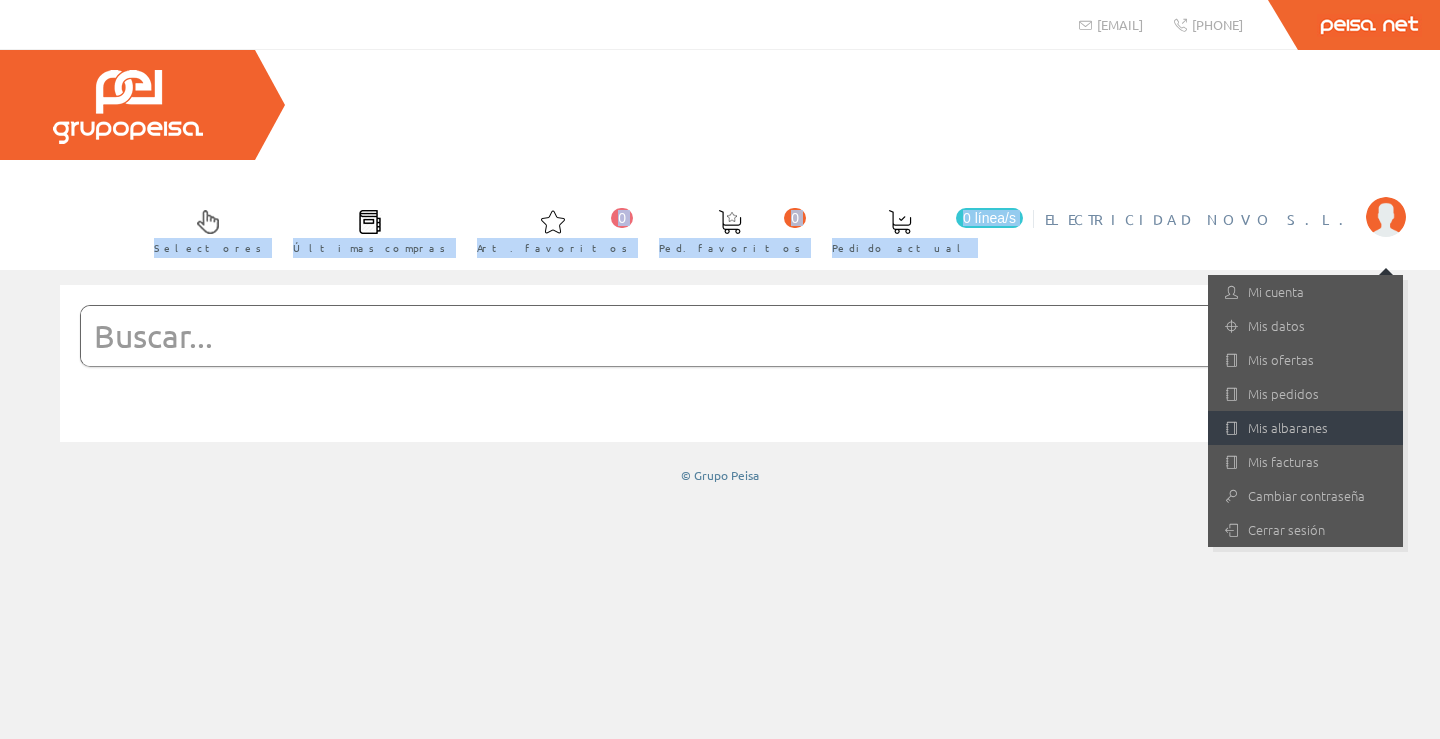 click on "Mis albaranes" at bounding box center (1305, 428) 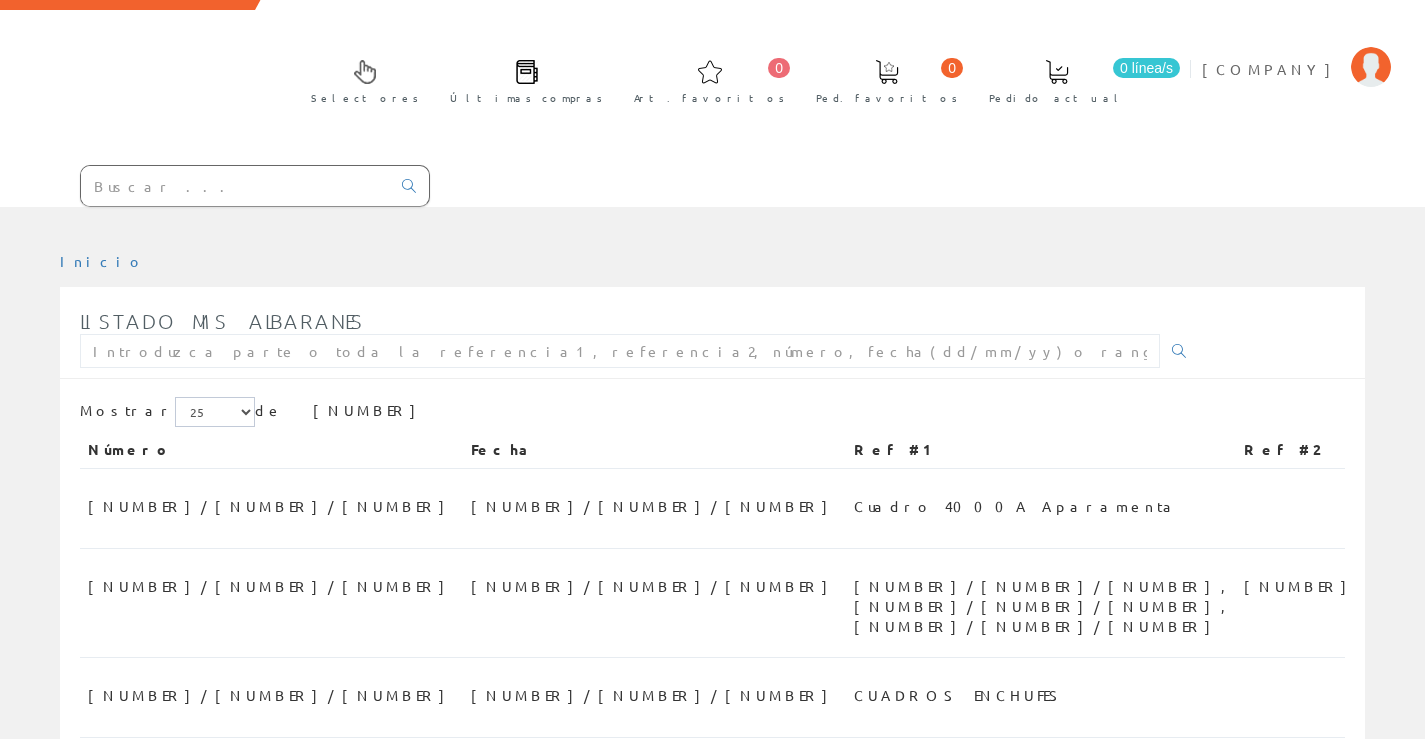 scroll, scrollTop: 100, scrollLeft: 0, axis: vertical 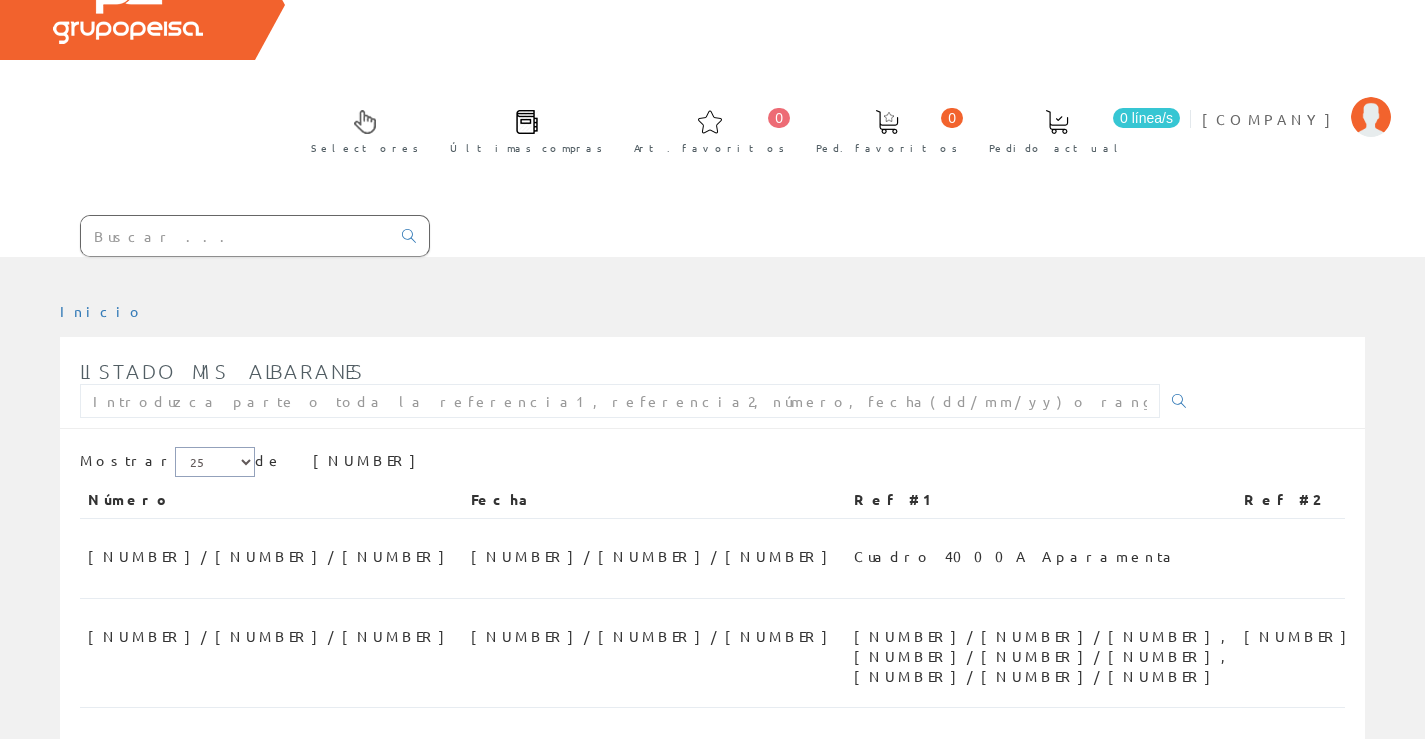 click on "5 15 25" at bounding box center [215, 462] 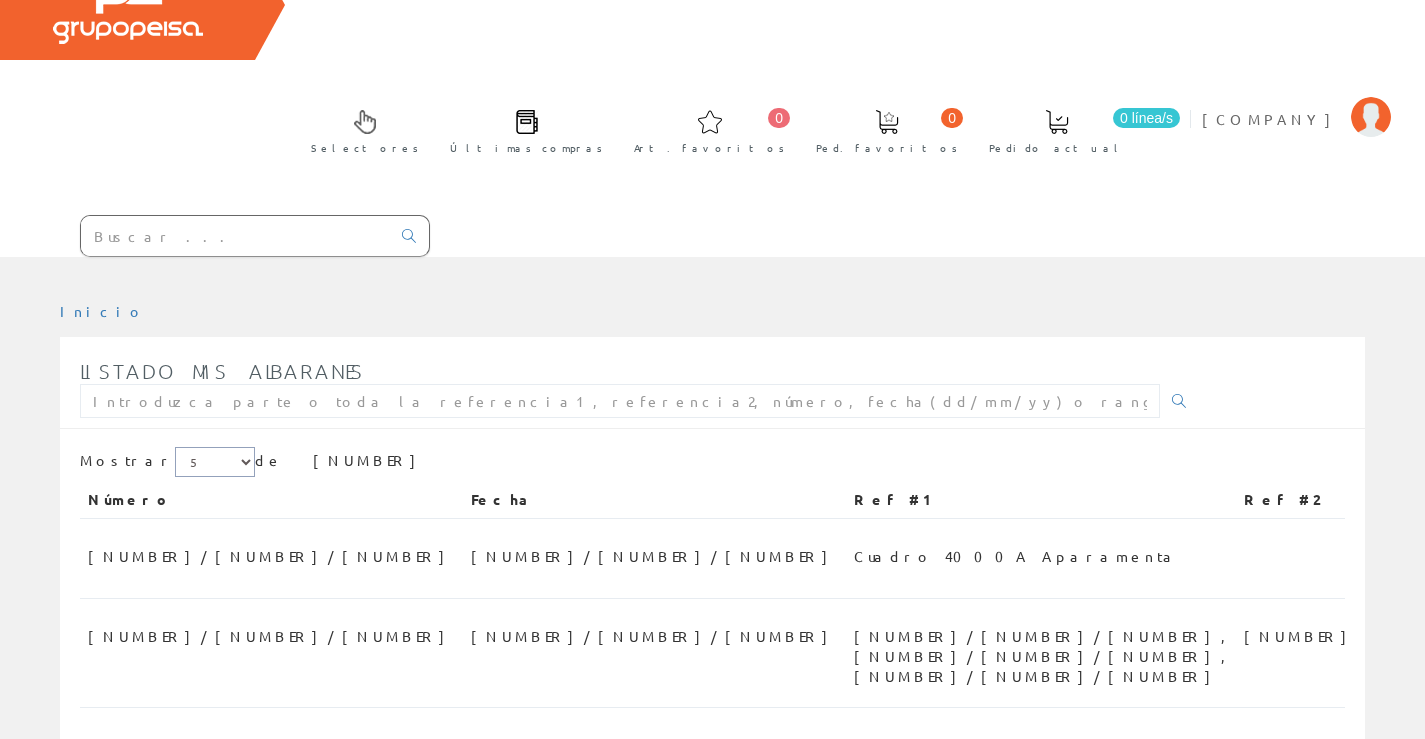 click on "5 15 25" at bounding box center [215, 462] 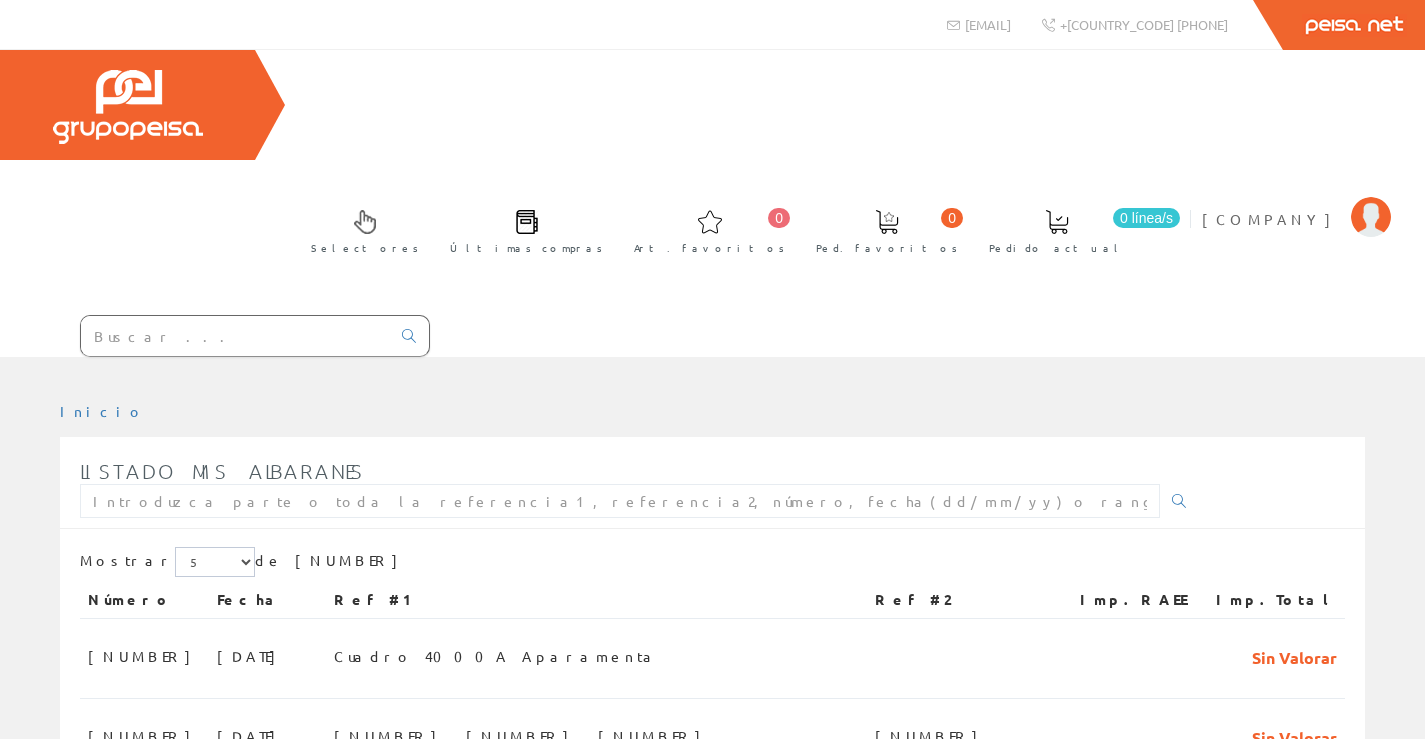 scroll, scrollTop: 0, scrollLeft: 0, axis: both 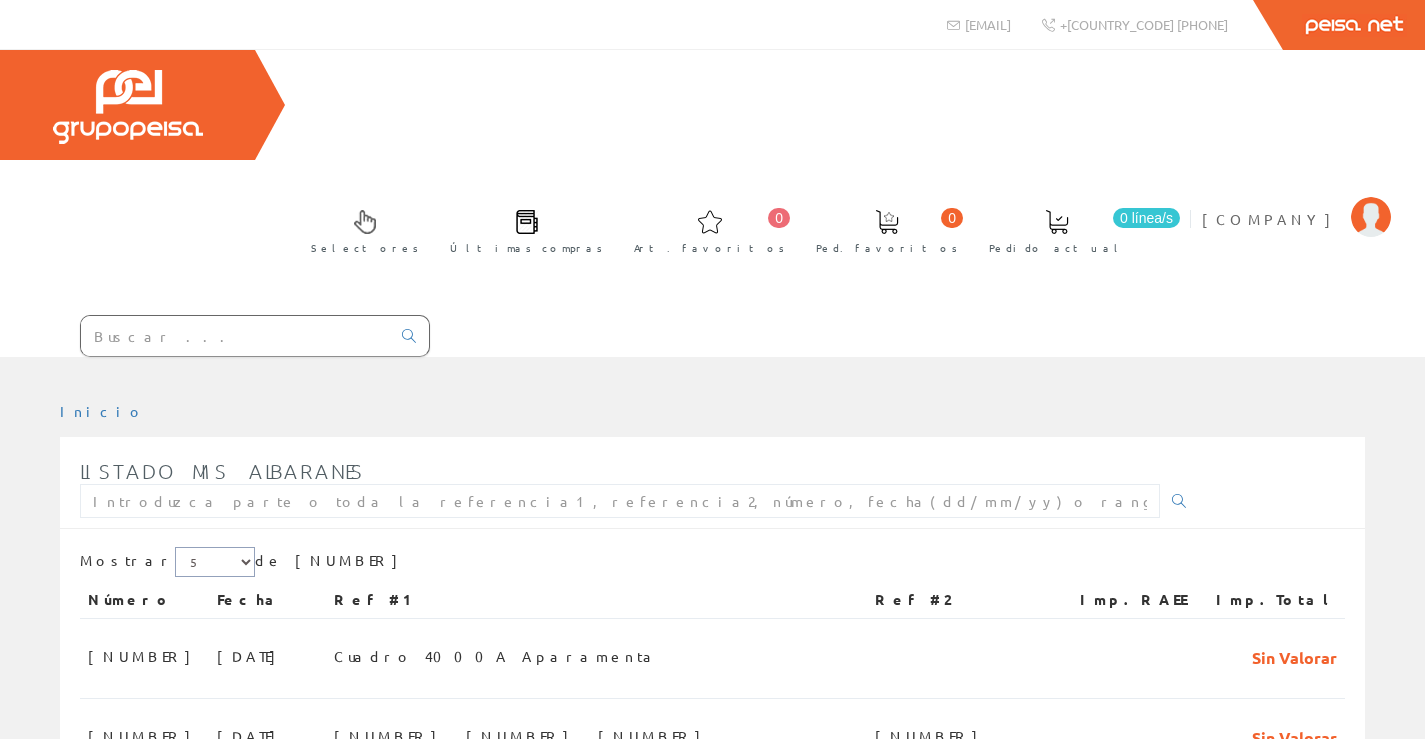 click on "5 15 25" at bounding box center (215, 562) 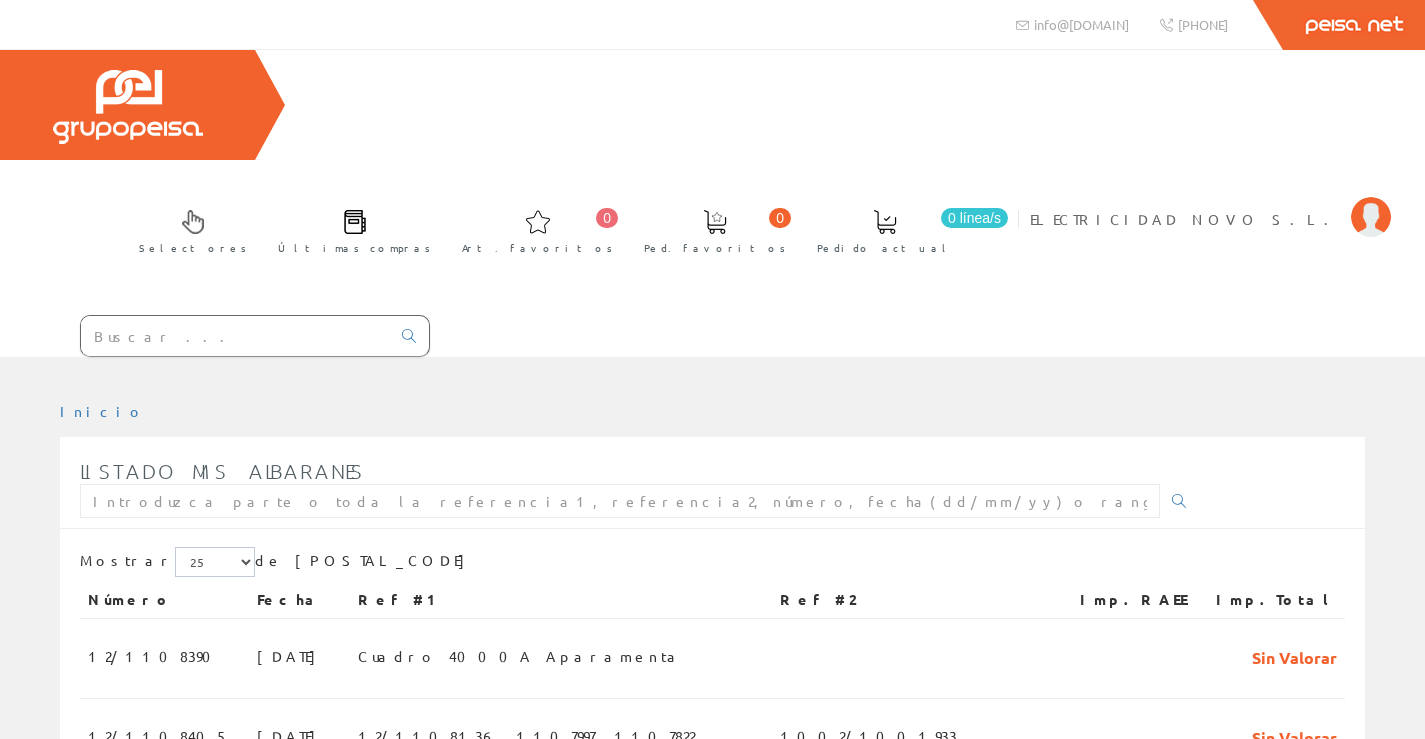 scroll, scrollTop: 0, scrollLeft: 0, axis: both 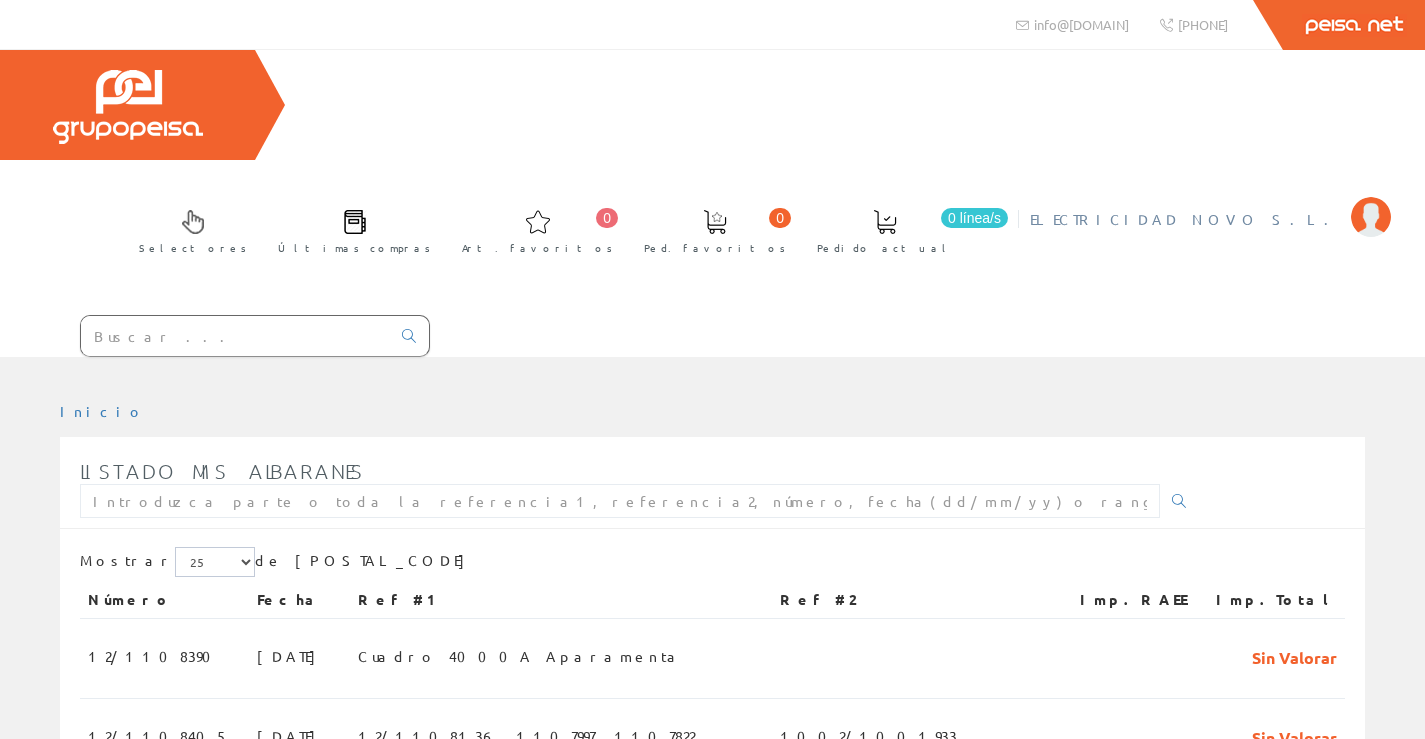 click on "[COMPANY]" at bounding box center [1185, 219] 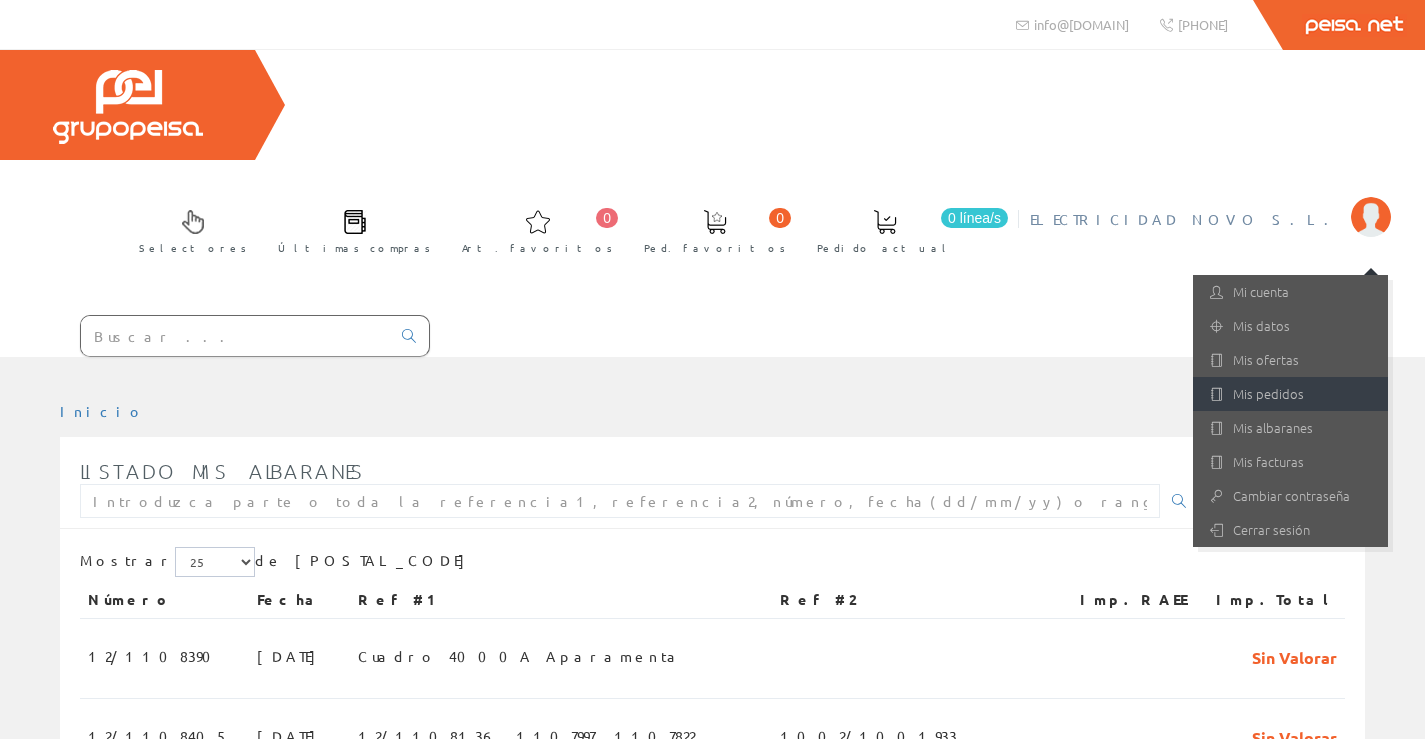 click on "Mis pedidos" at bounding box center (1290, 394) 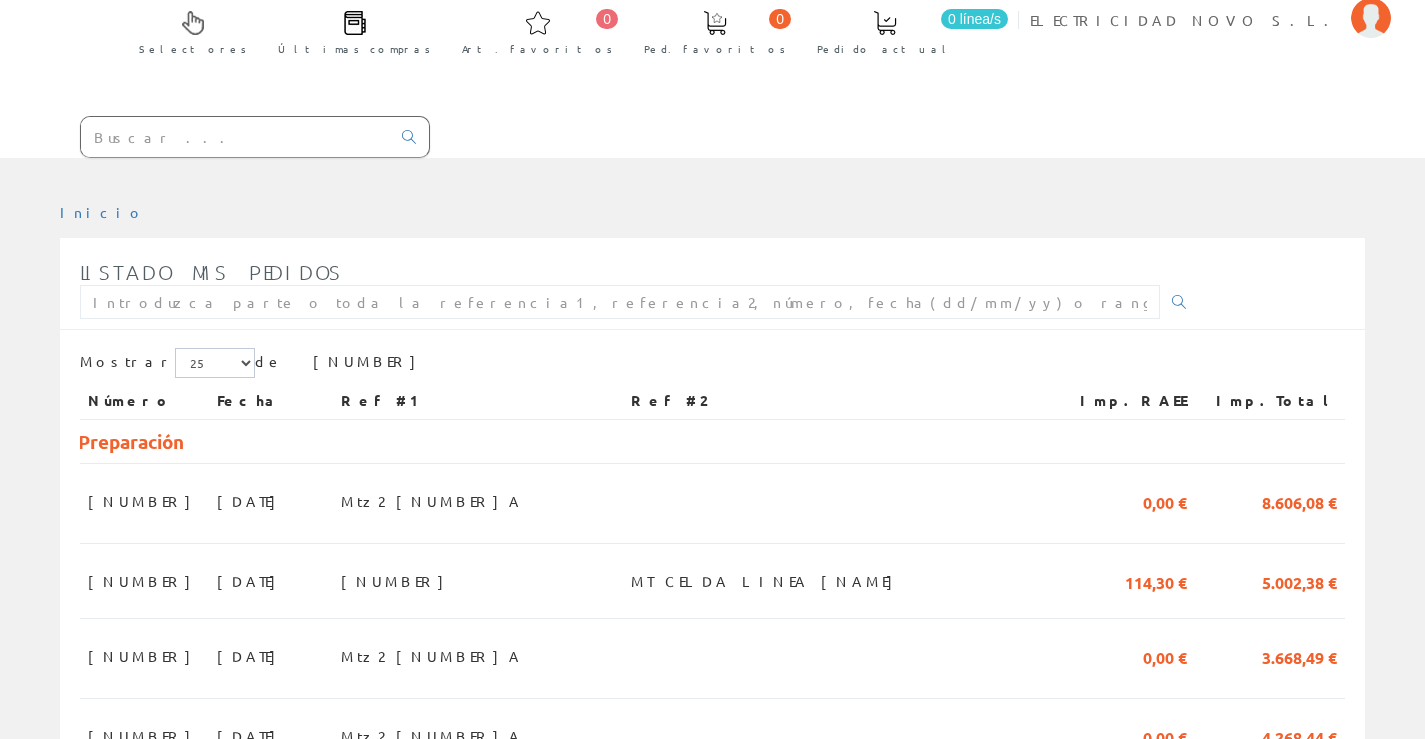 scroll, scrollTop: 0, scrollLeft: 0, axis: both 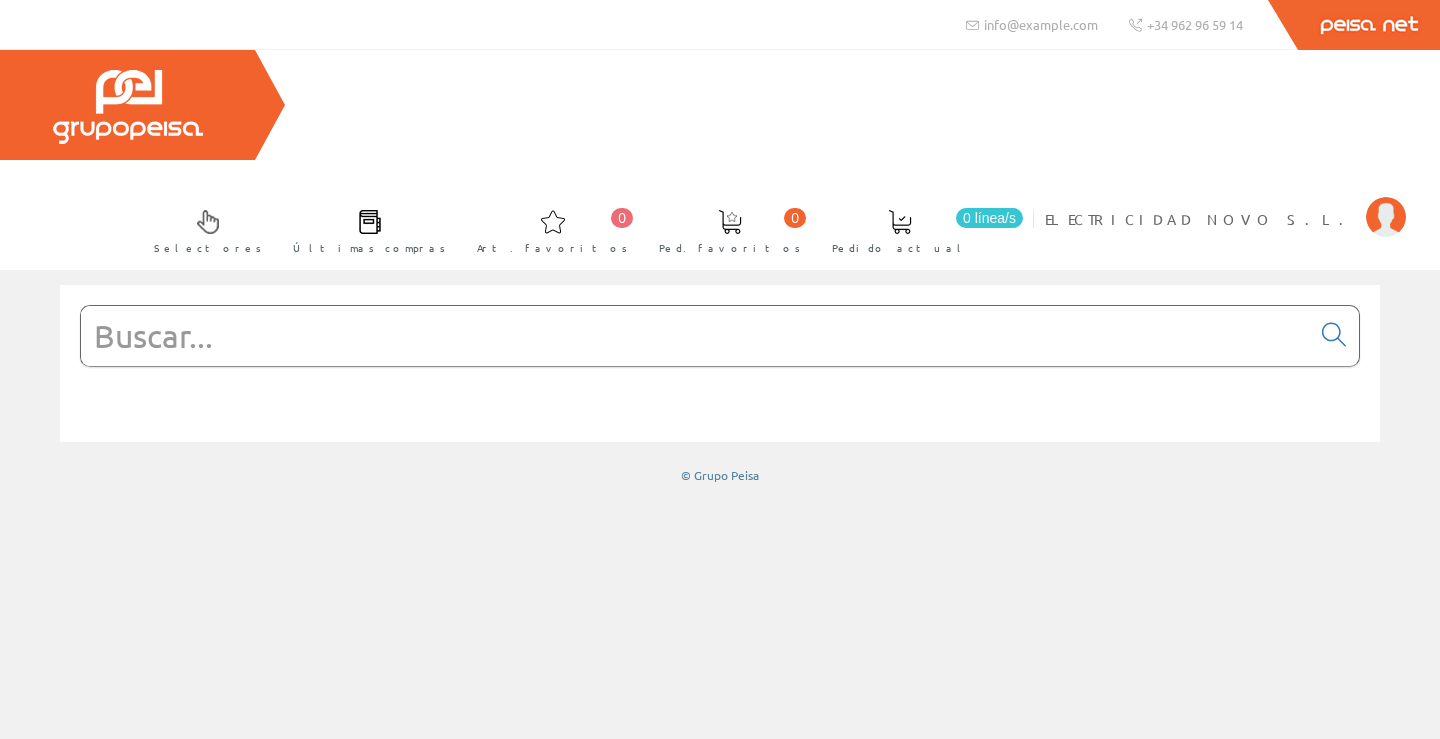 click at bounding box center [695, 336] 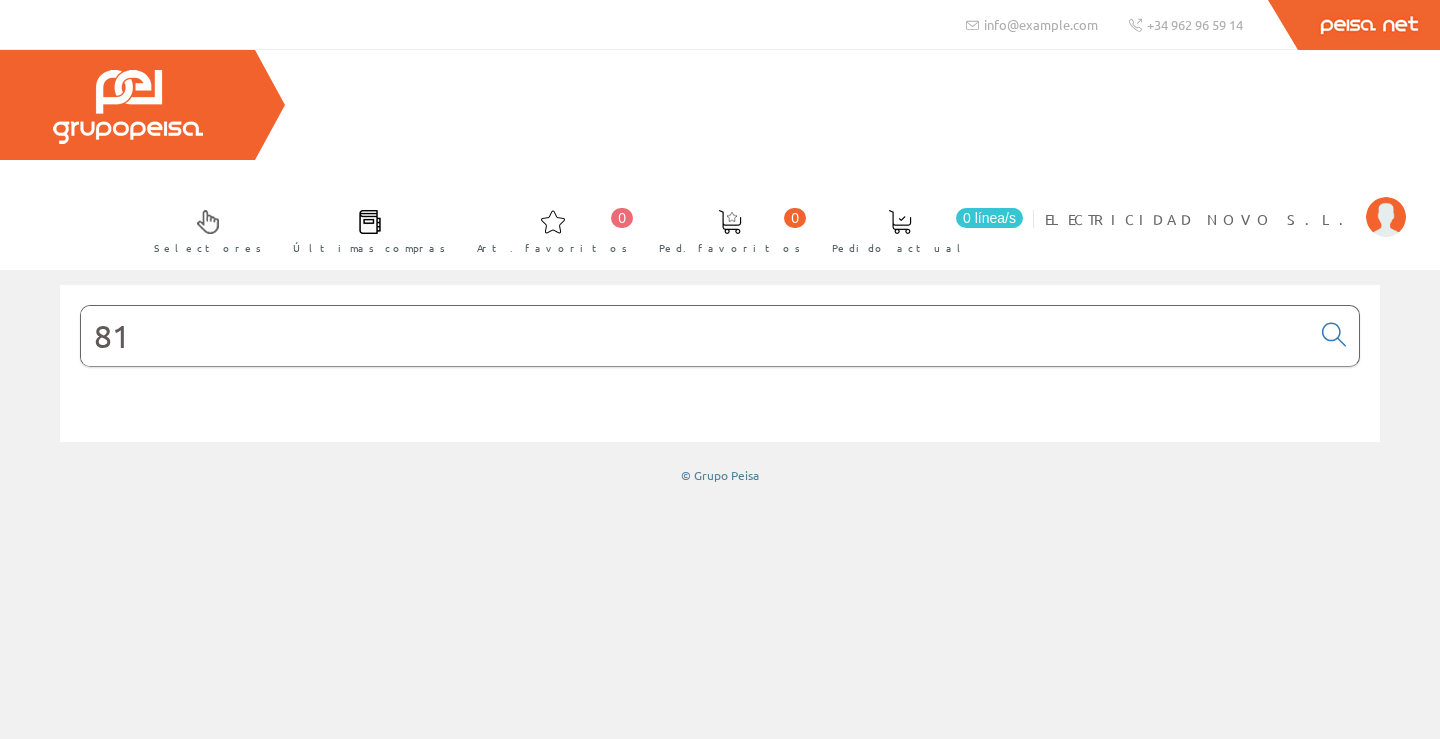 type on "8" 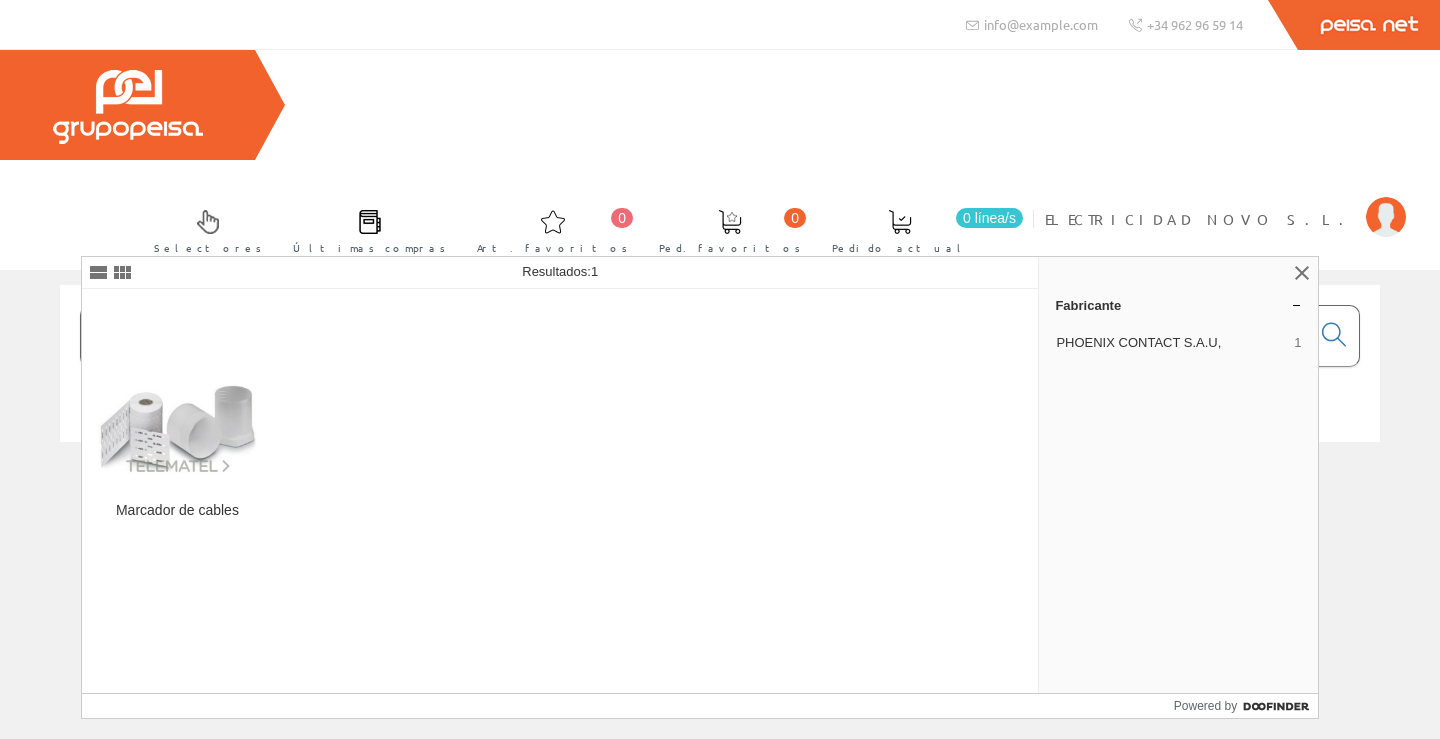 type on "0816281" 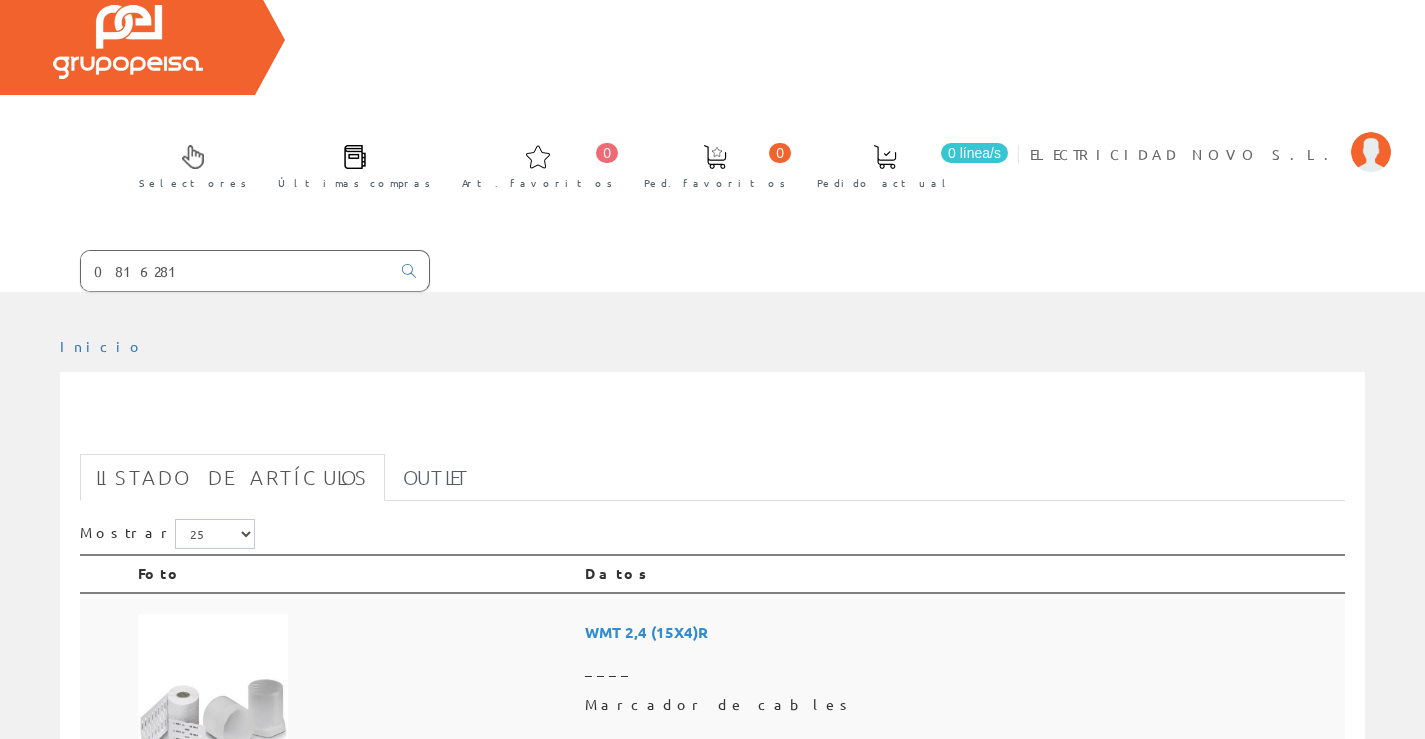 scroll, scrollTop: 100, scrollLeft: 0, axis: vertical 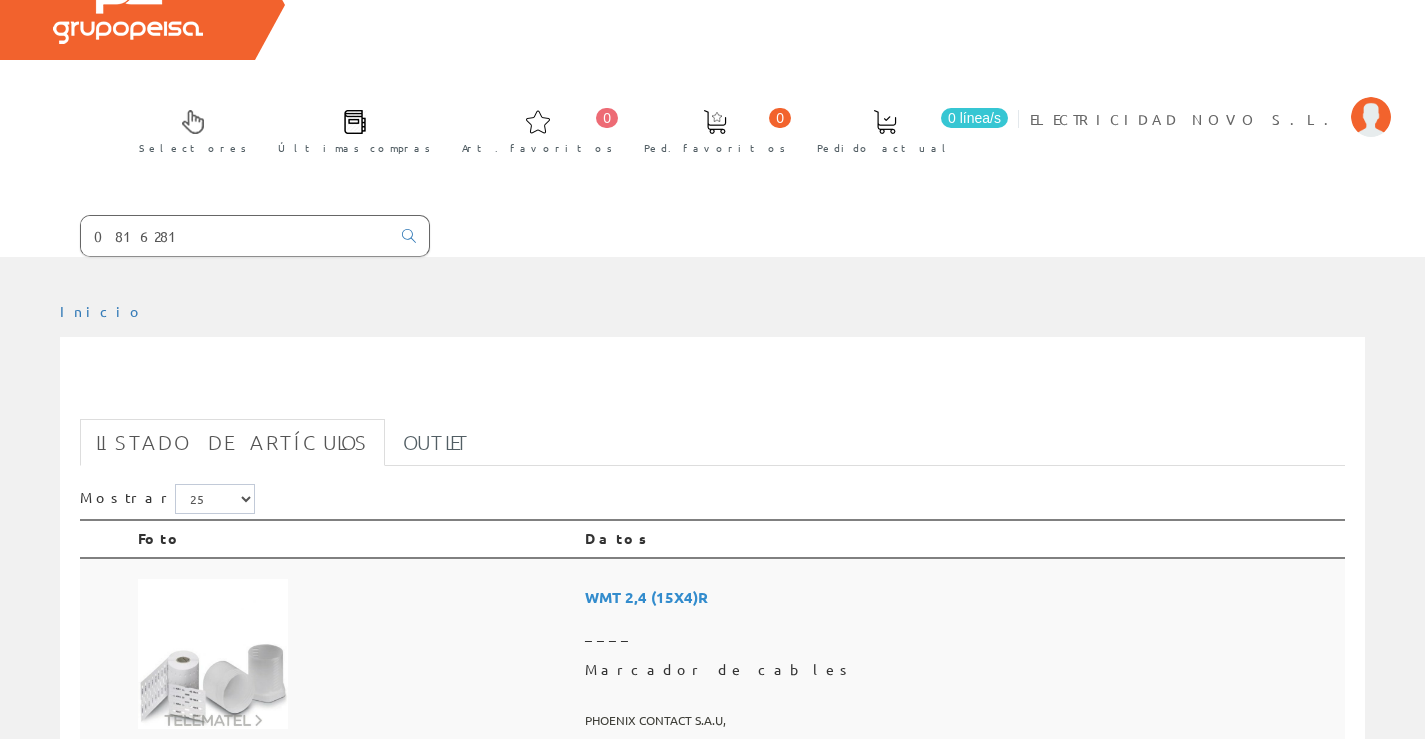 click at bounding box center (213, 654) 